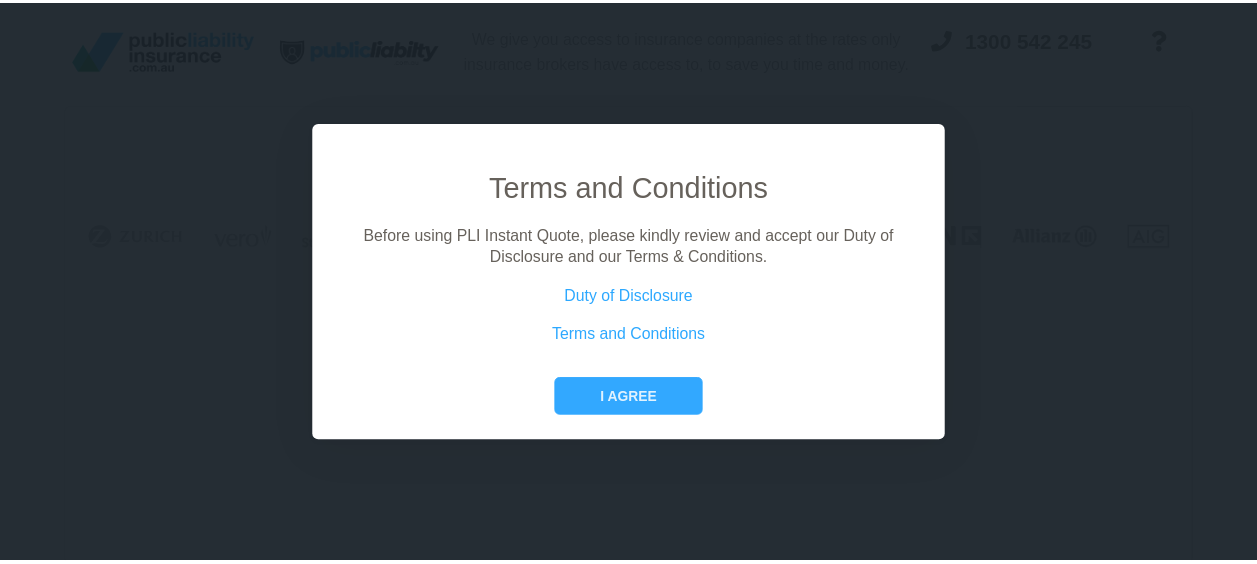 scroll, scrollTop: 0, scrollLeft: 0, axis: both 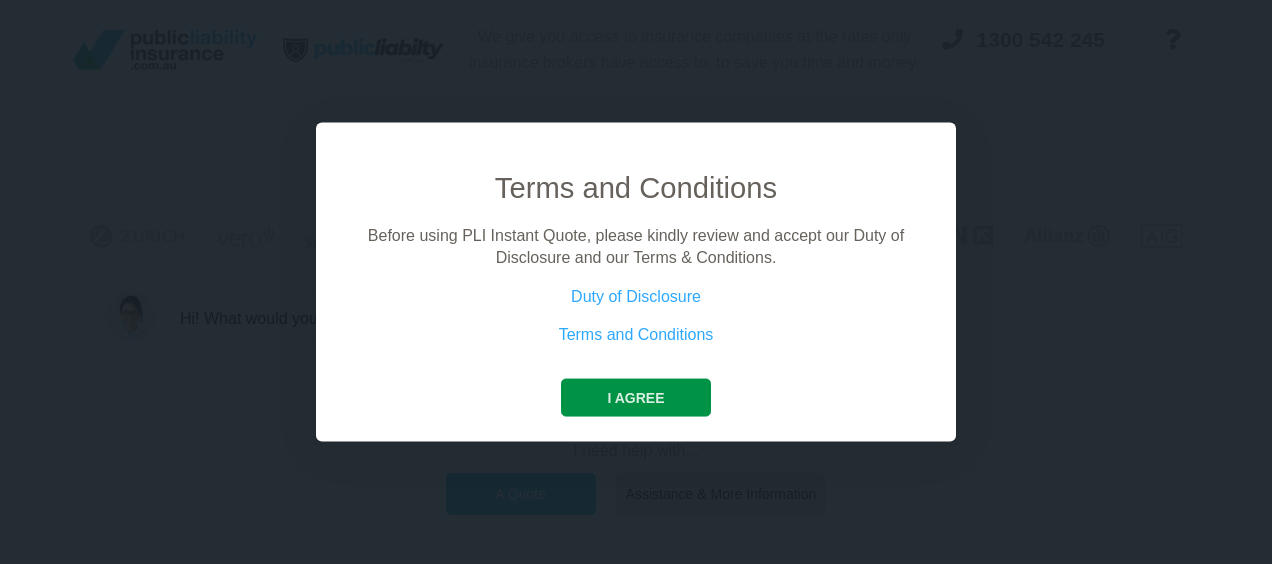 click on "I agree" at bounding box center [635, 397] 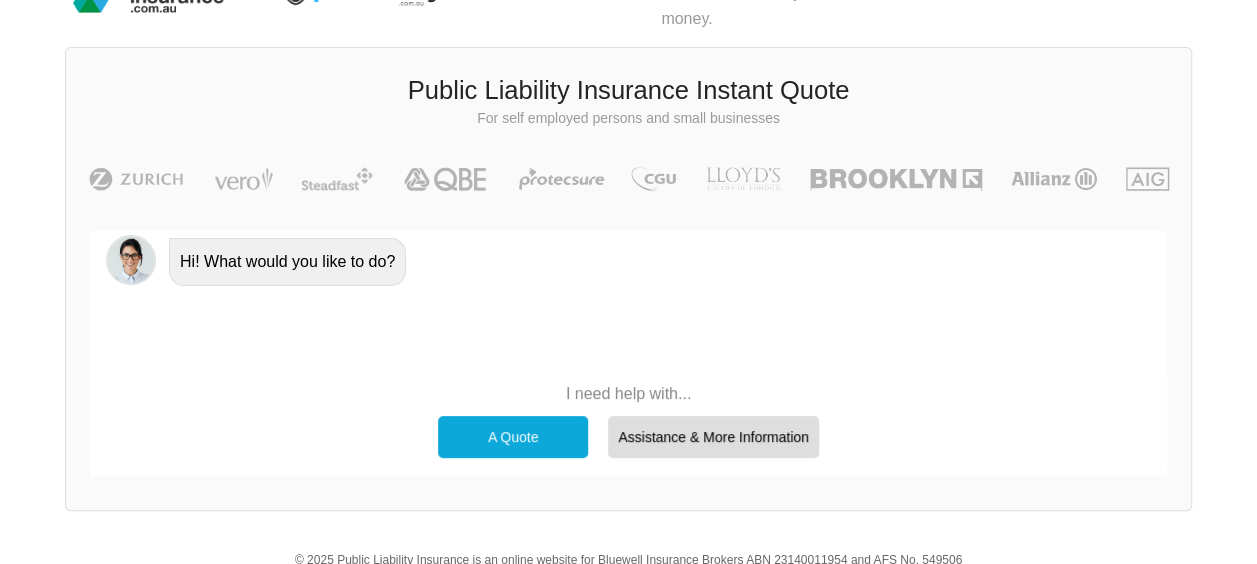 scroll, scrollTop: 100, scrollLeft: 0, axis: vertical 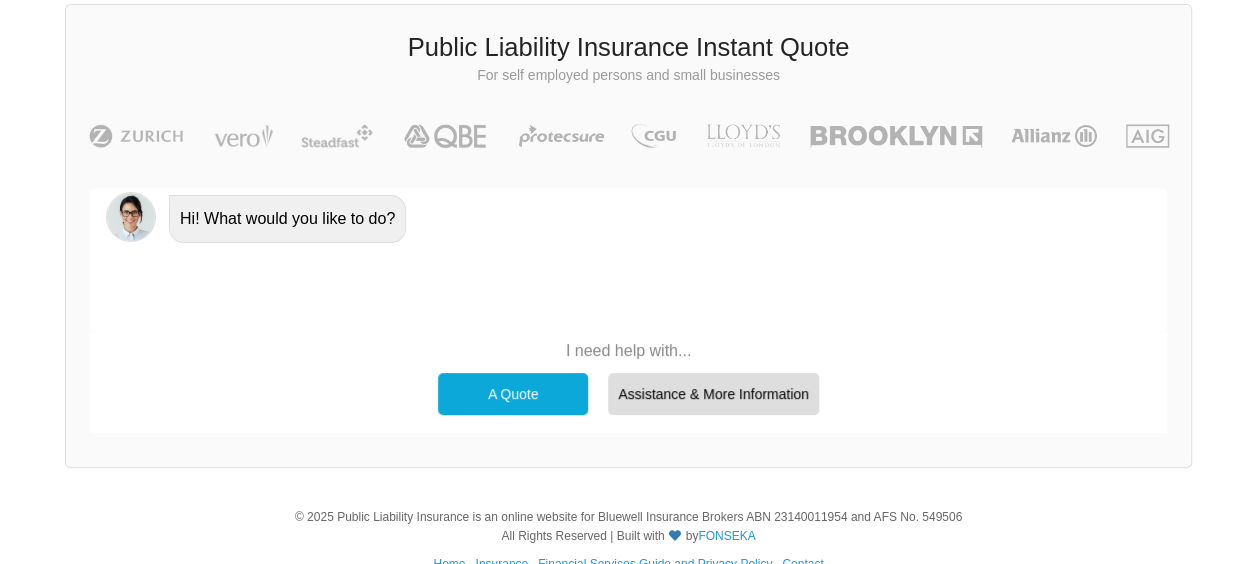 click on "A Quote" at bounding box center [513, 394] 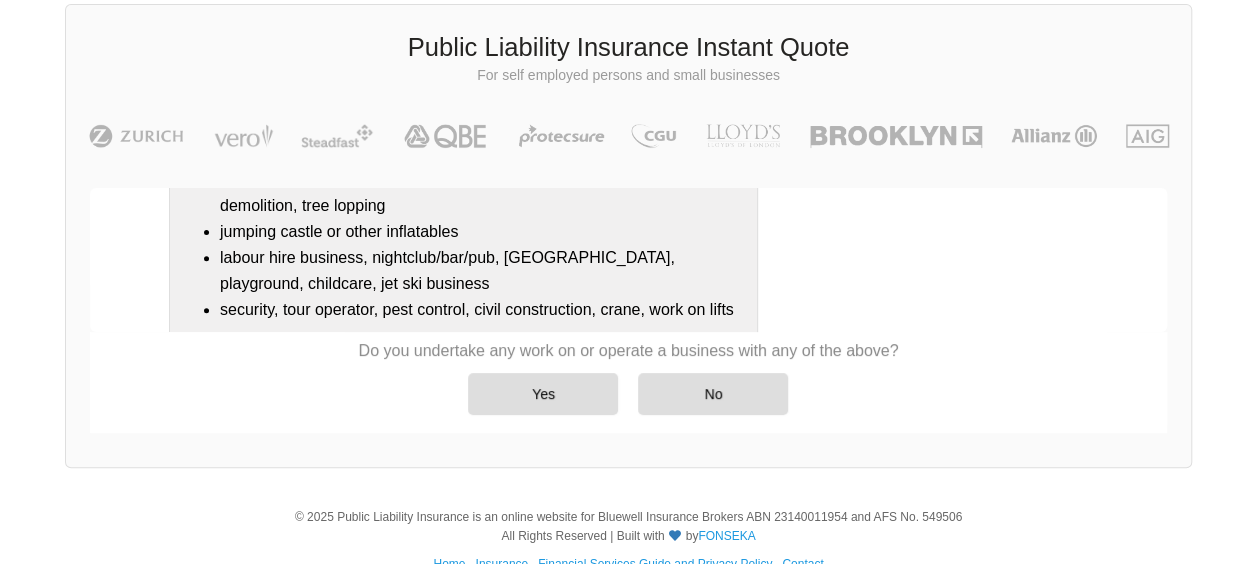 scroll, scrollTop: 459, scrollLeft: 0, axis: vertical 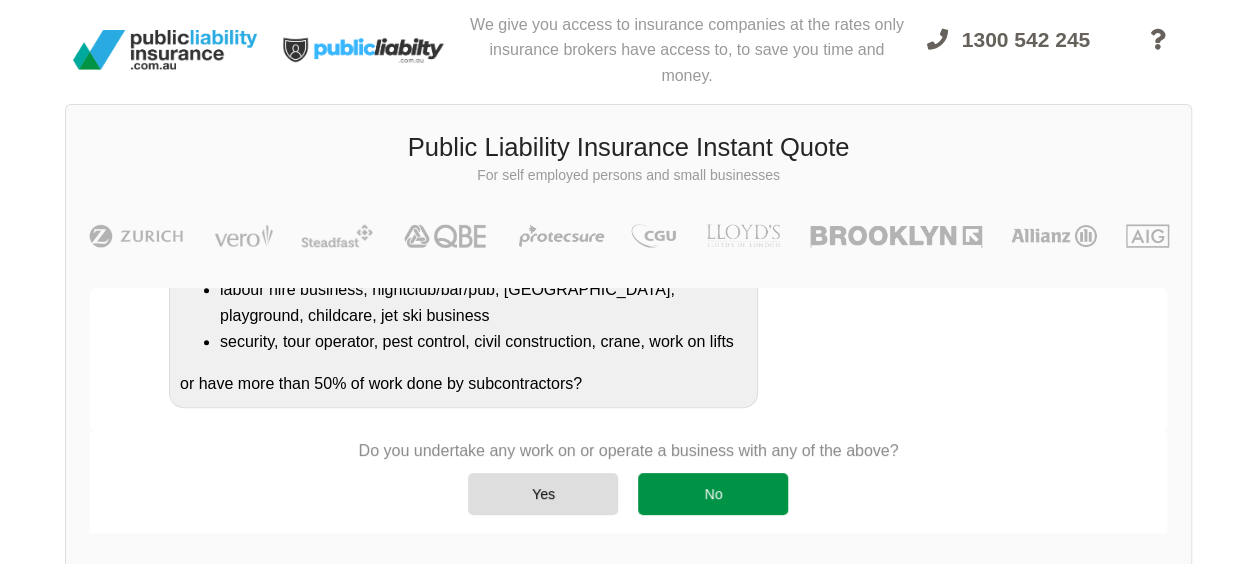 click on "No" at bounding box center [713, 494] 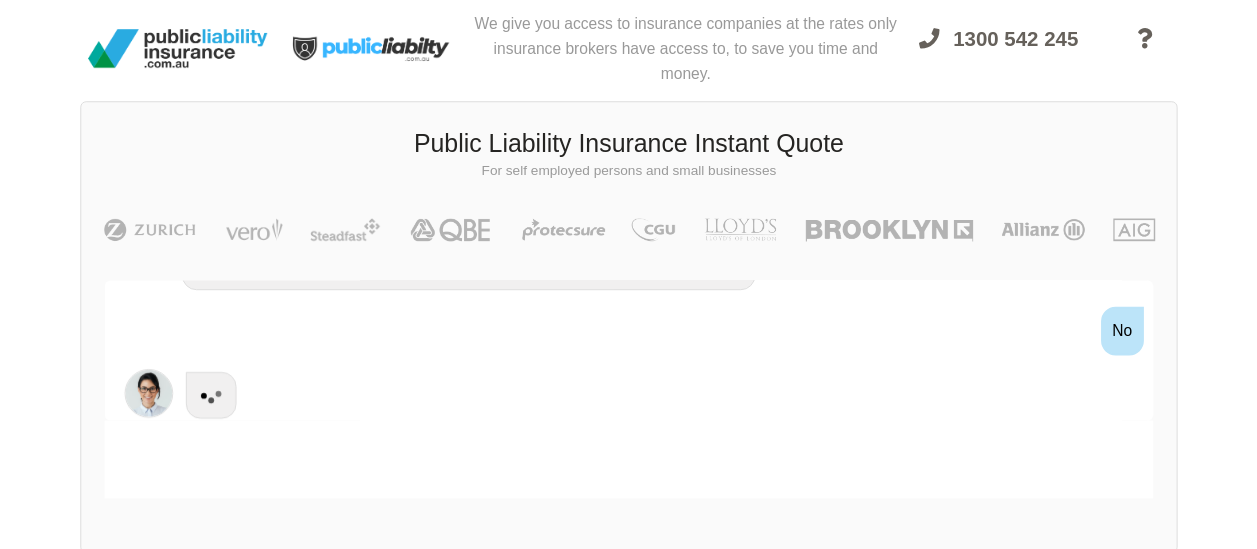 scroll, scrollTop: 553, scrollLeft: 0, axis: vertical 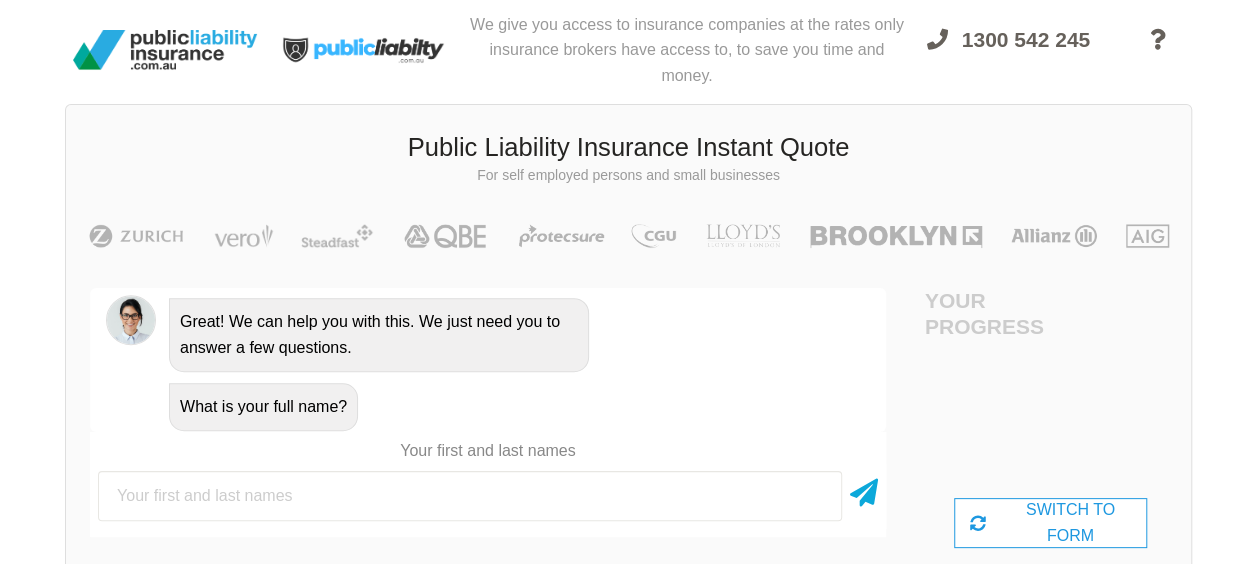 click at bounding box center (470, 496) 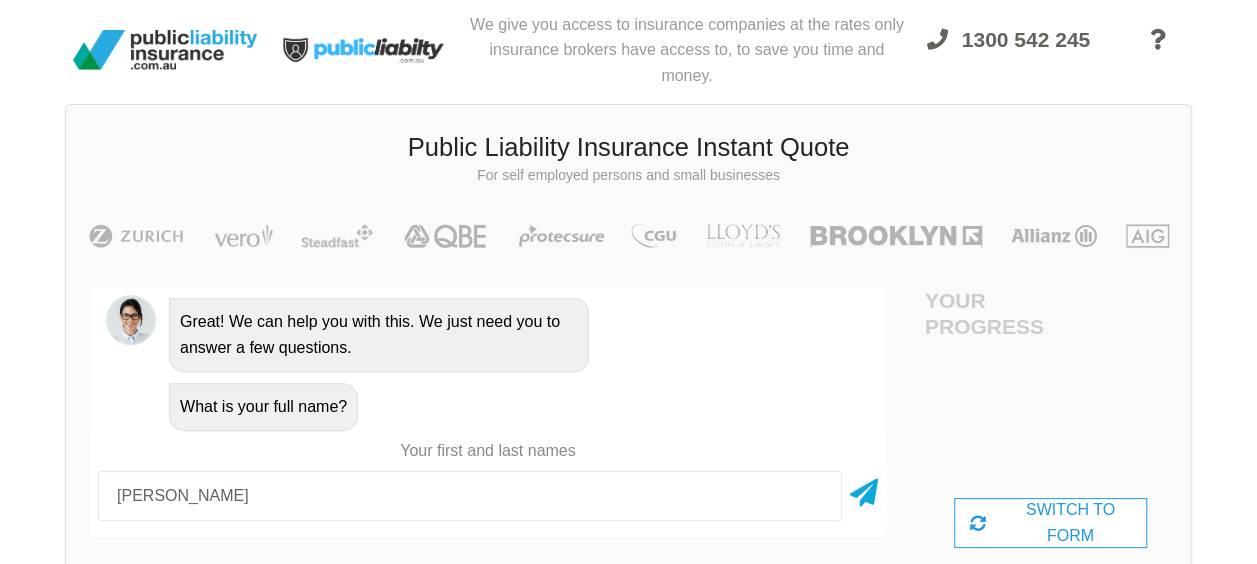 type on "[PERSON_NAME]" 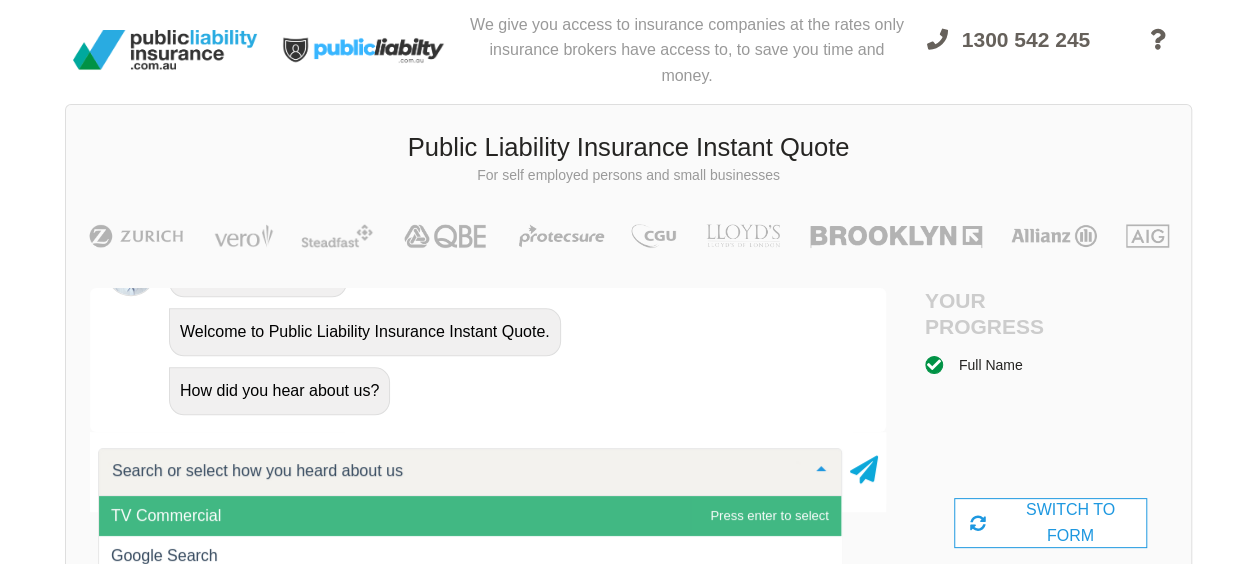 scroll, scrollTop: 1100, scrollLeft: 0, axis: vertical 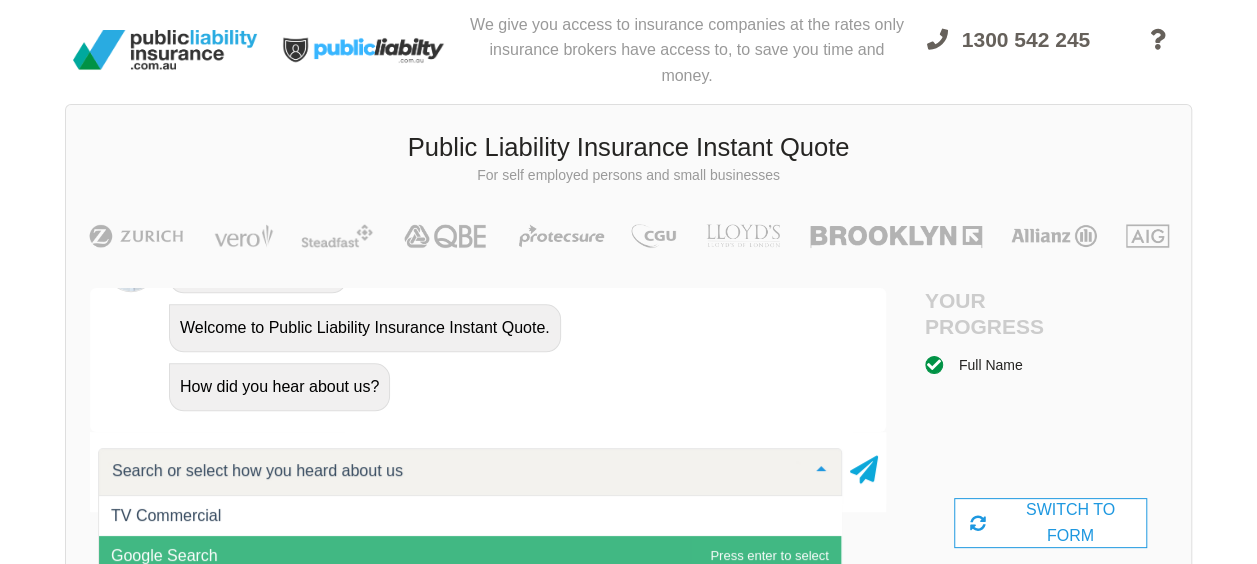 click on "Google Search" at bounding box center (164, 555) 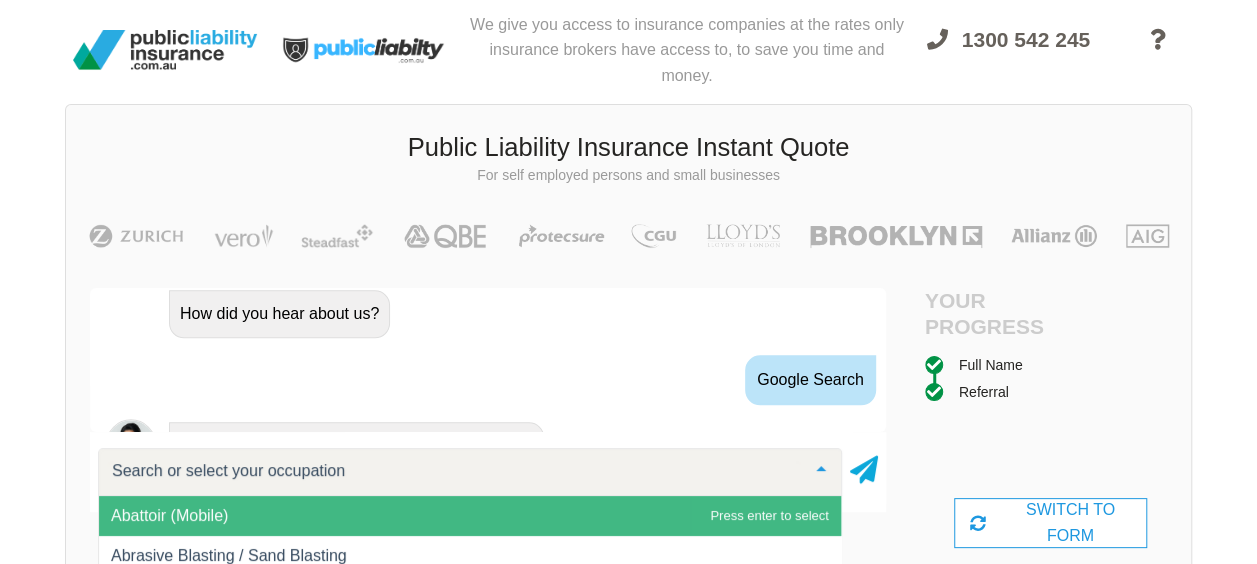 scroll, scrollTop: 1268, scrollLeft: 0, axis: vertical 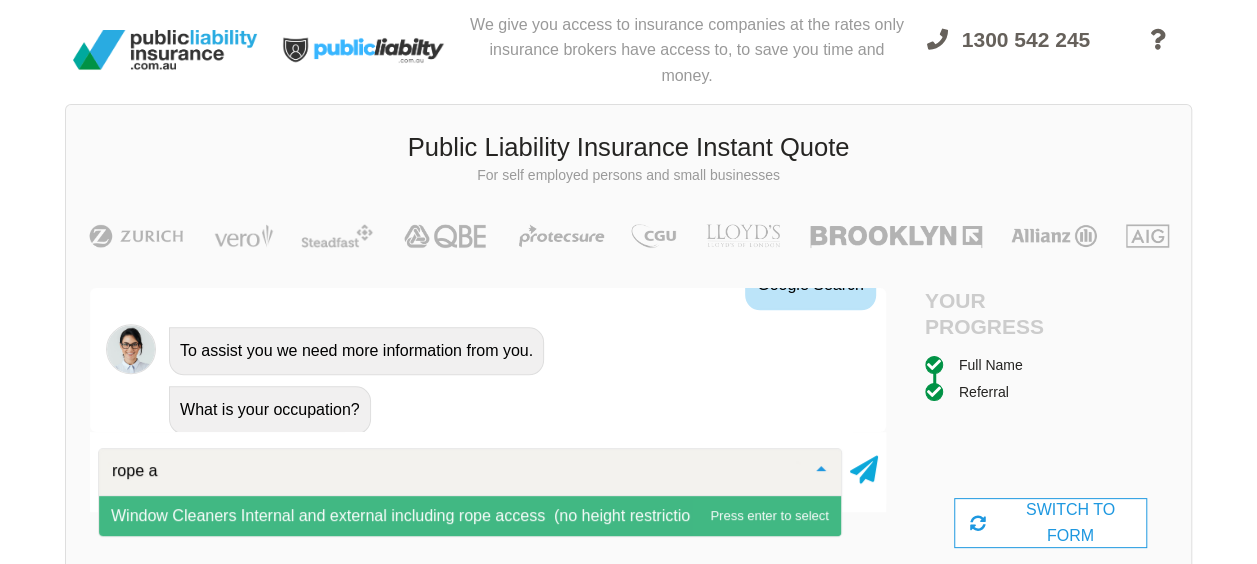 type on "rope ac" 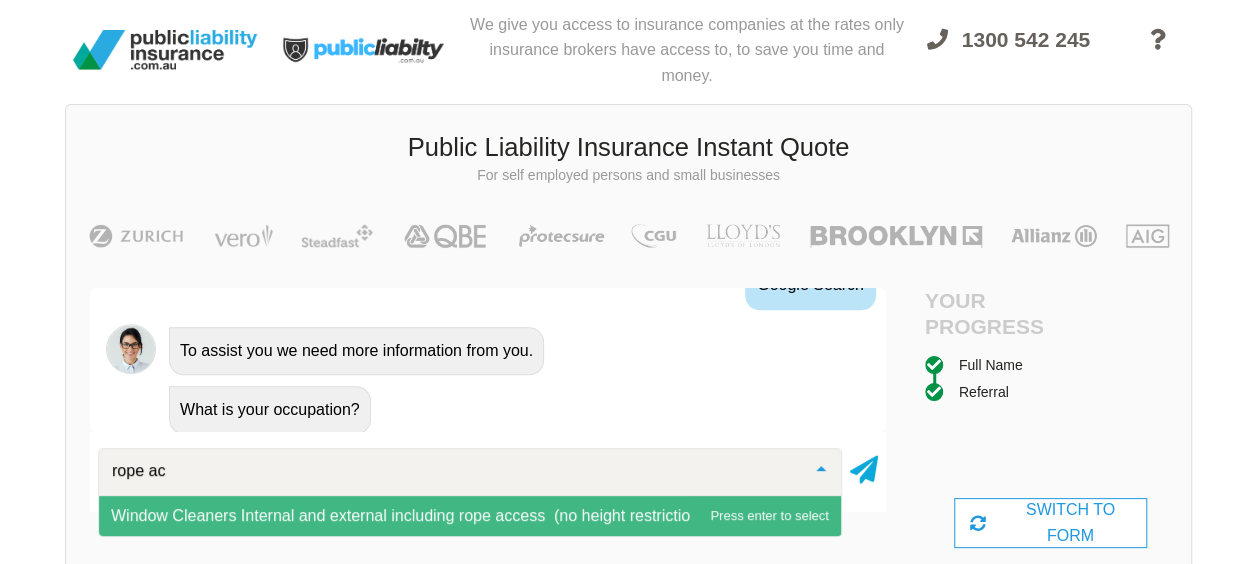click on "Window Cleaners Internal and external including rope access  (no height restrictions)" at bounding box center (411, 515) 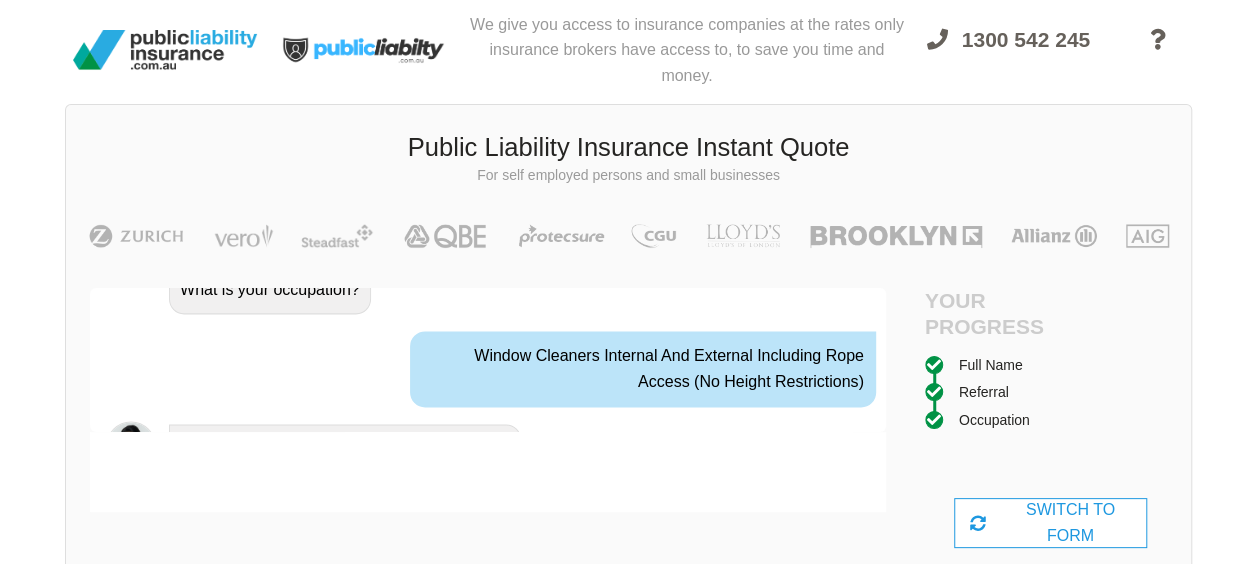 scroll, scrollTop: 1426, scrollLeft: 0, axis: vertical 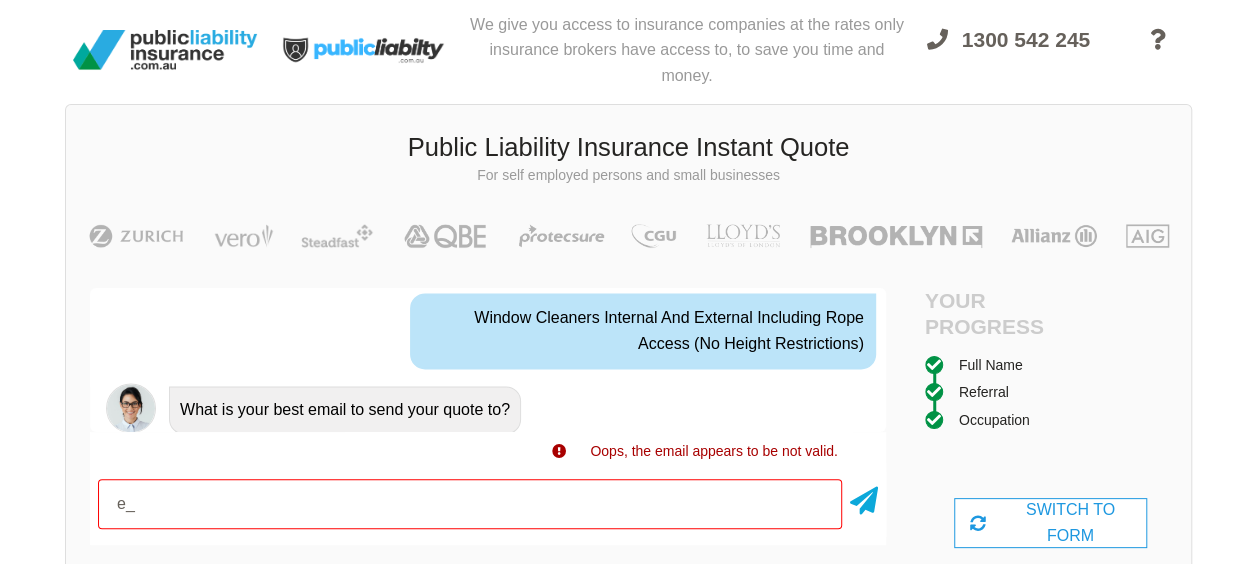 click on "e_" at bounding box center [470, 504] 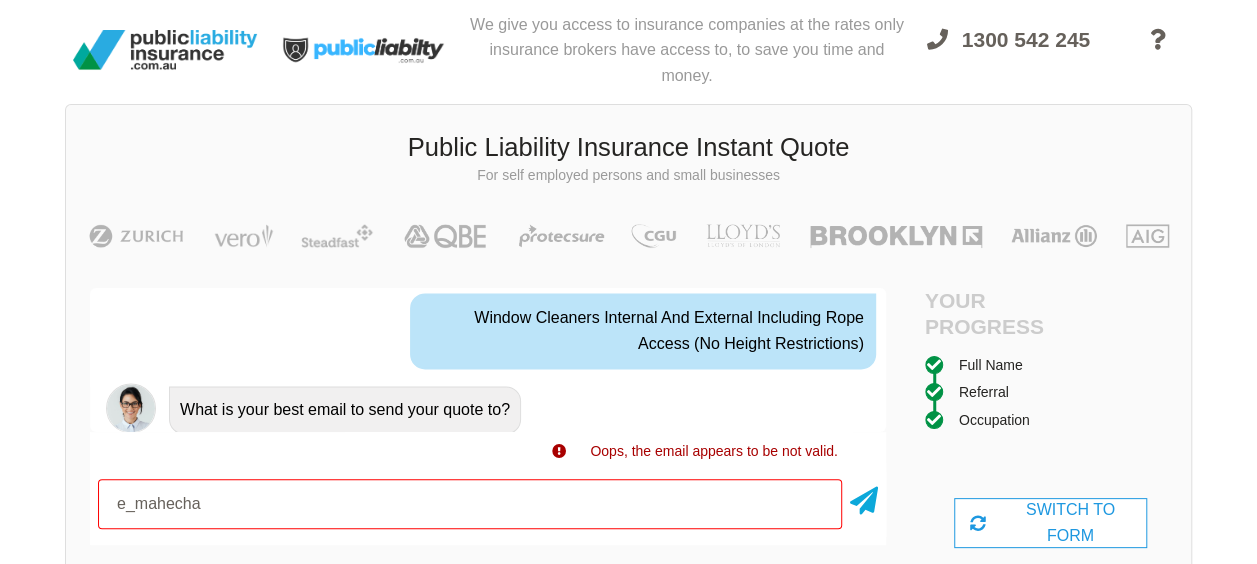 click on "e_mahecha" at bounding box center [470, 504] 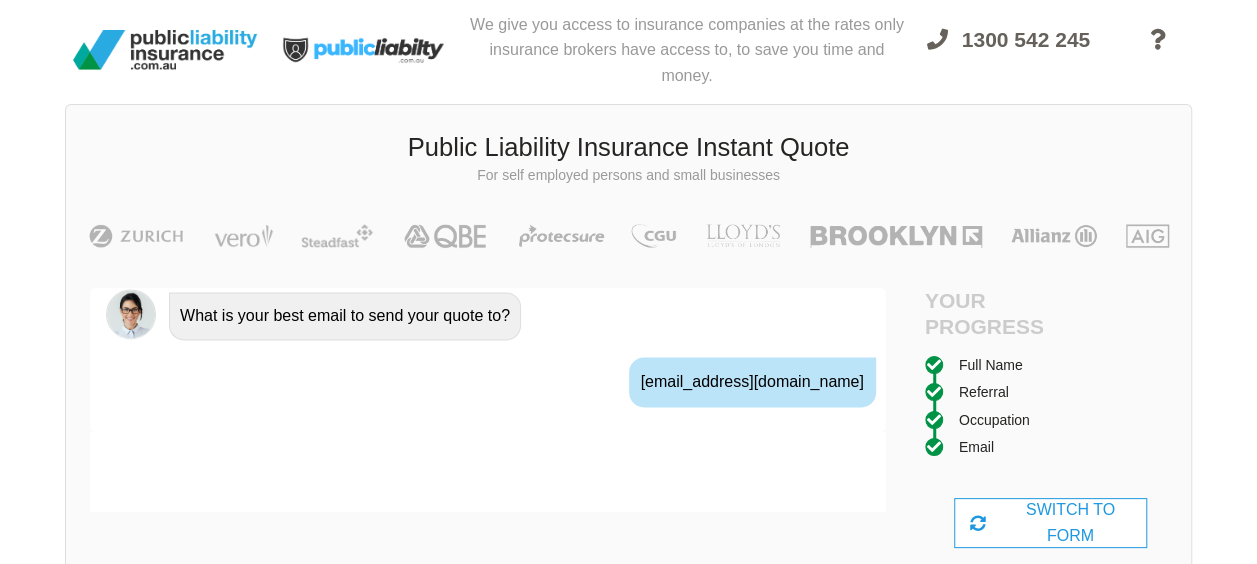 scroll, scrollTop: 1557, scrollLeft: 0, axis: vertical 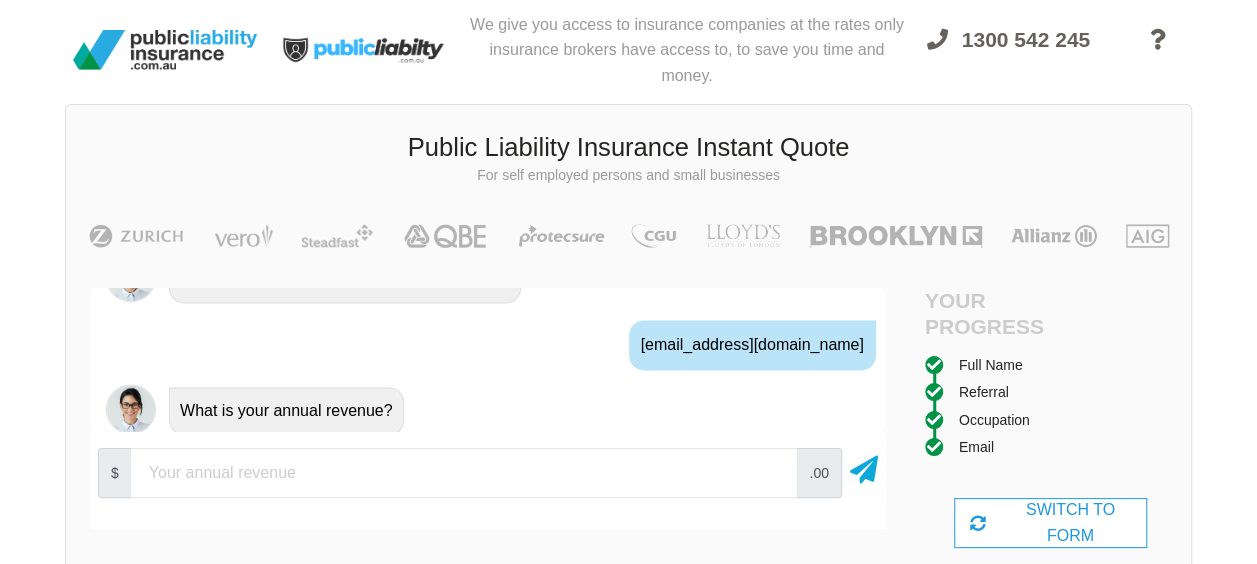 click at bounding box center (464, 473) 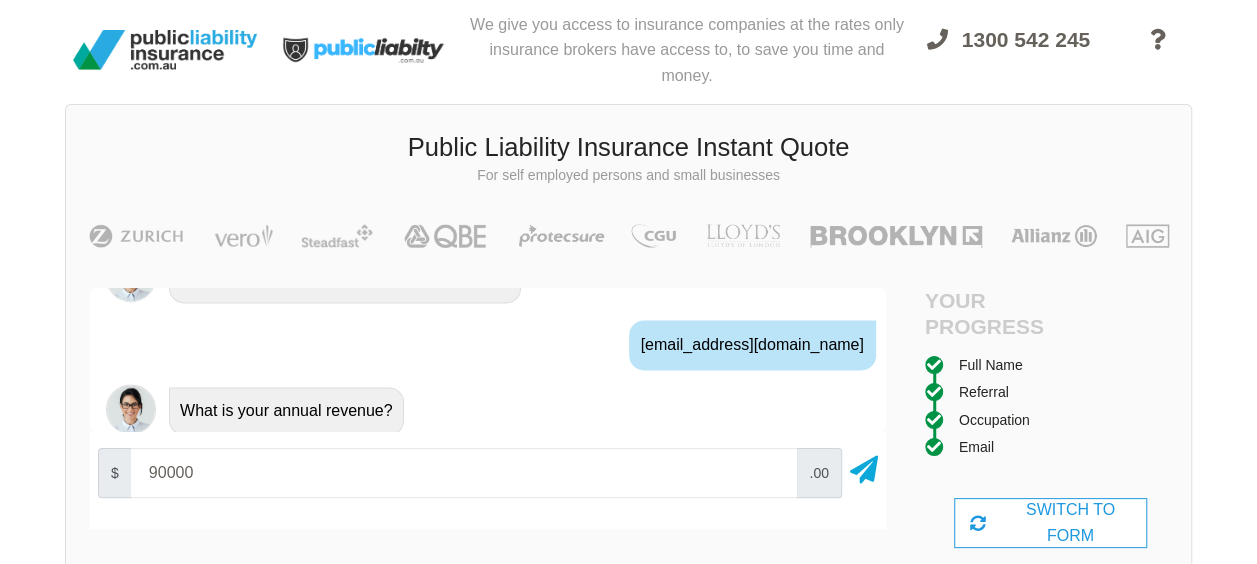 type on "90000" 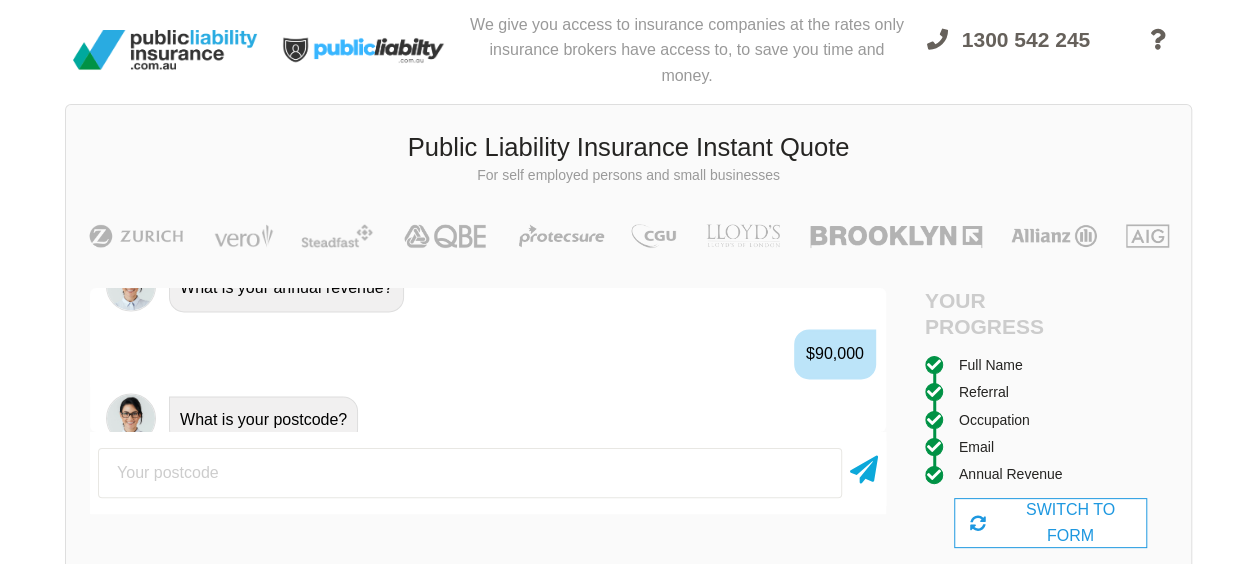 scroll, scrollTop: 1688, scrollLeft: 0, axis: vertical 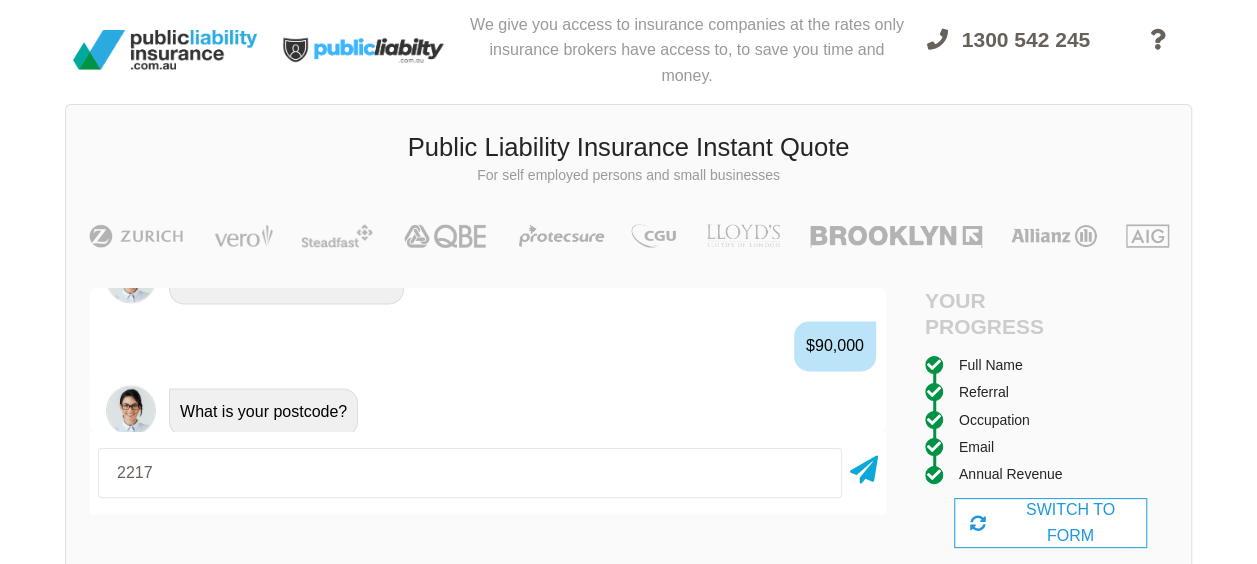 type on "2217" 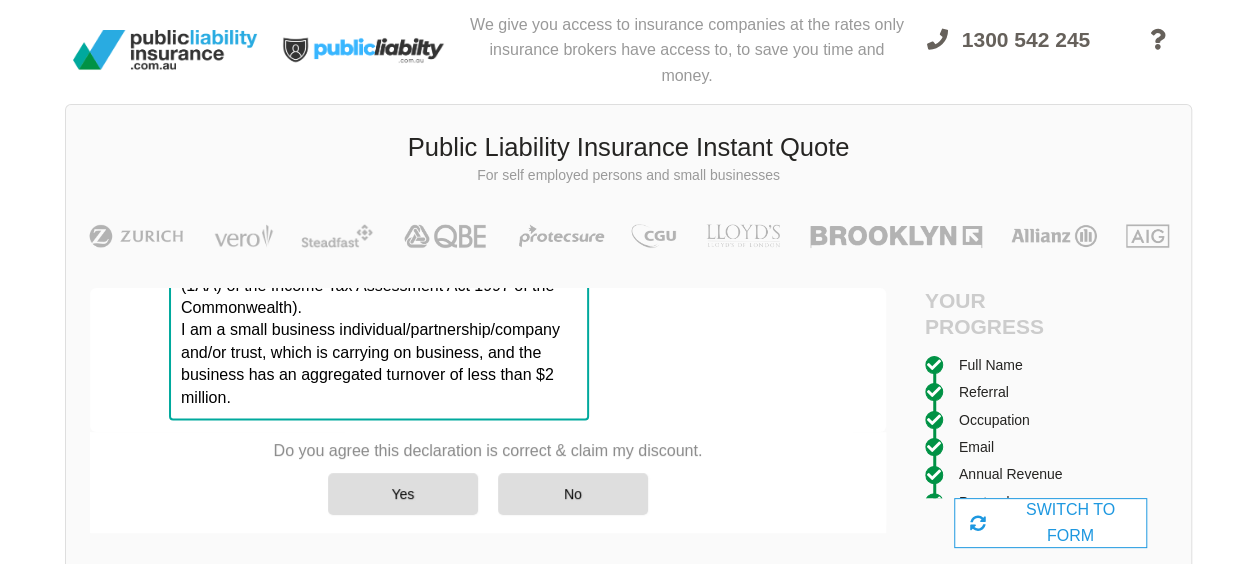 scroll, scrollTop: 2134, scrollLeft: 0, axis: vertical 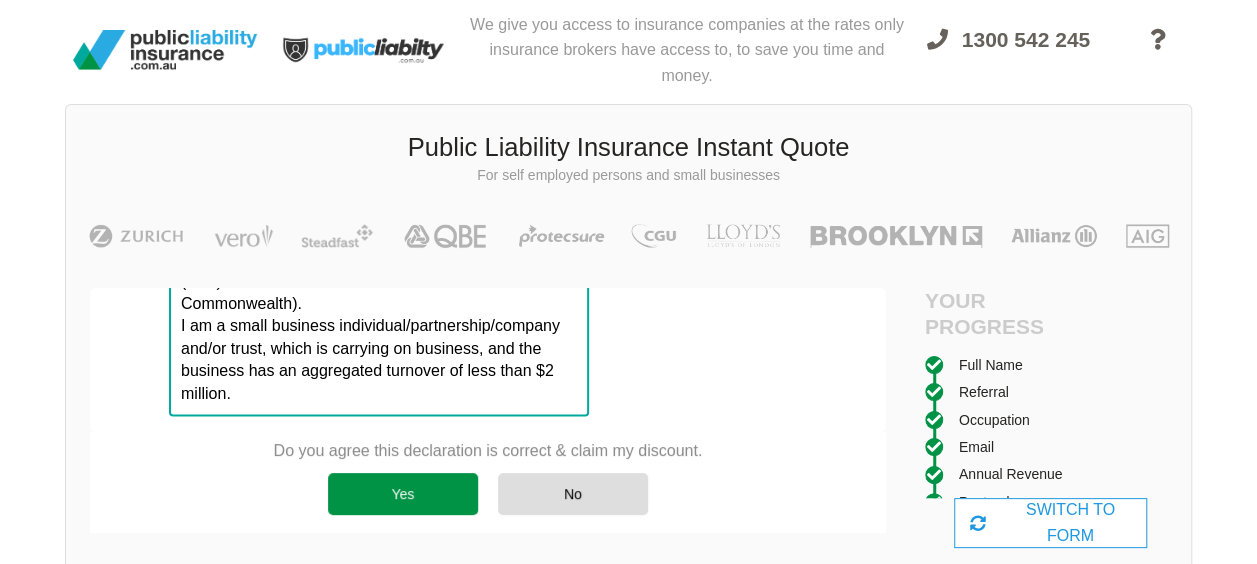click on "Yes" at bounding box center [403, 494] 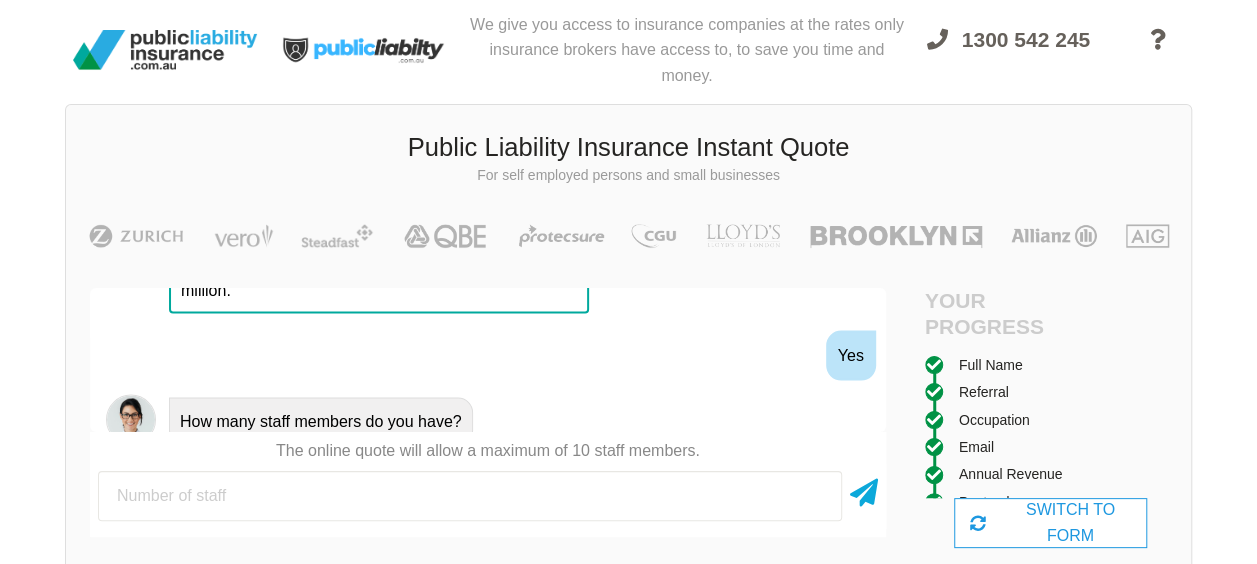 scroll, scrollTop: 2244, scrollLeft: 0, axis: vertical 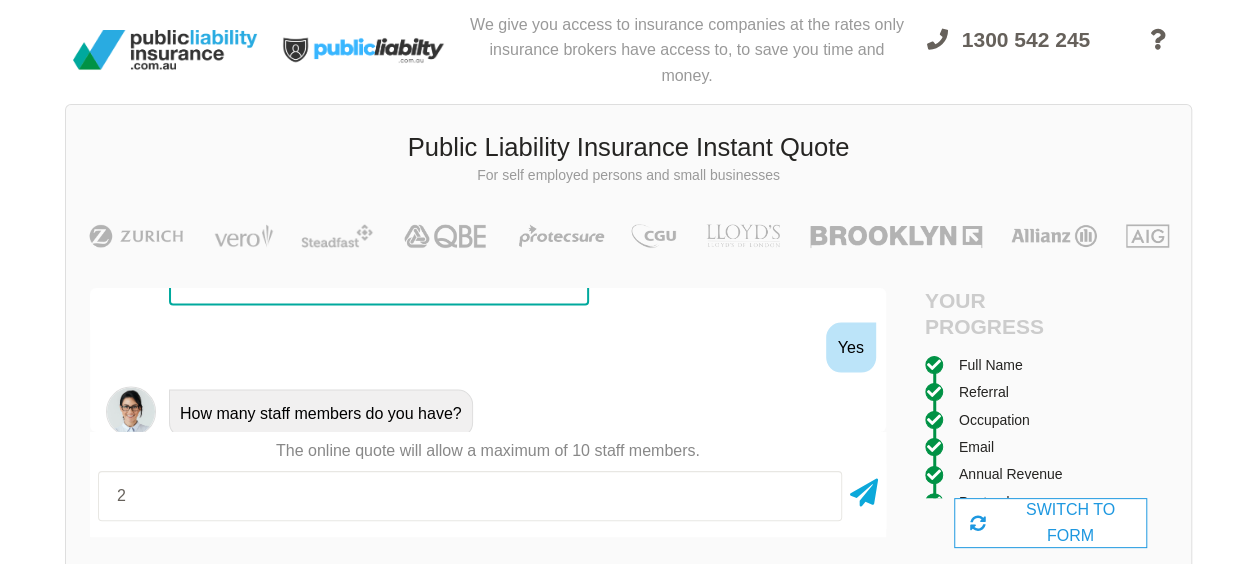 type on "2" 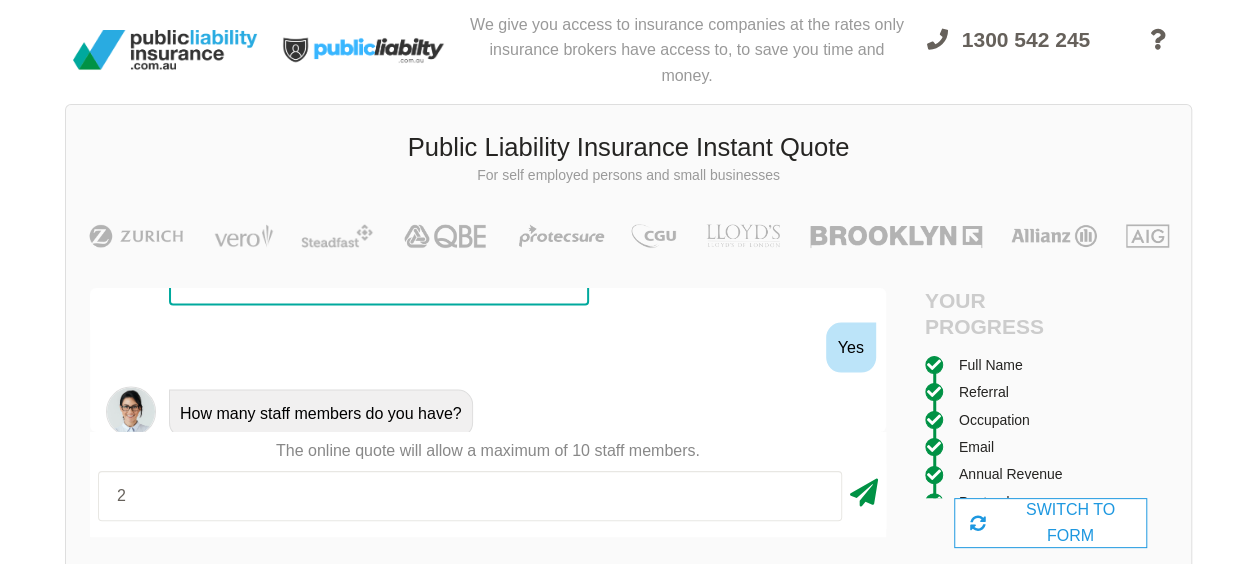 click at bounding box center [864, 489] 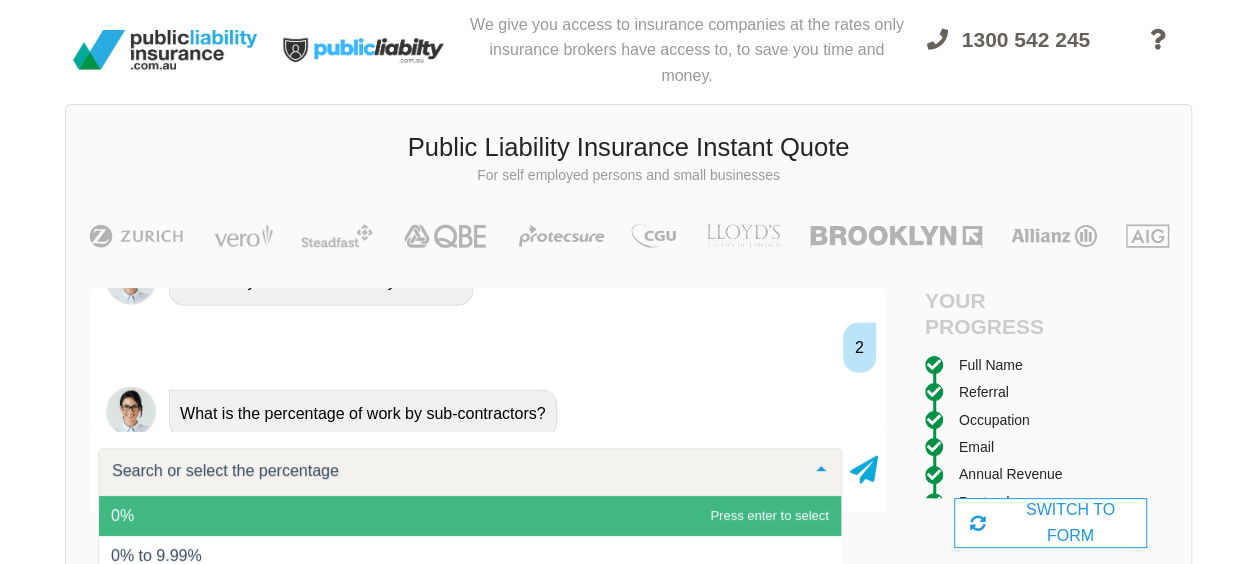 scroll, scrollTop: 2397, scrollLeft: 0, axis: vertical 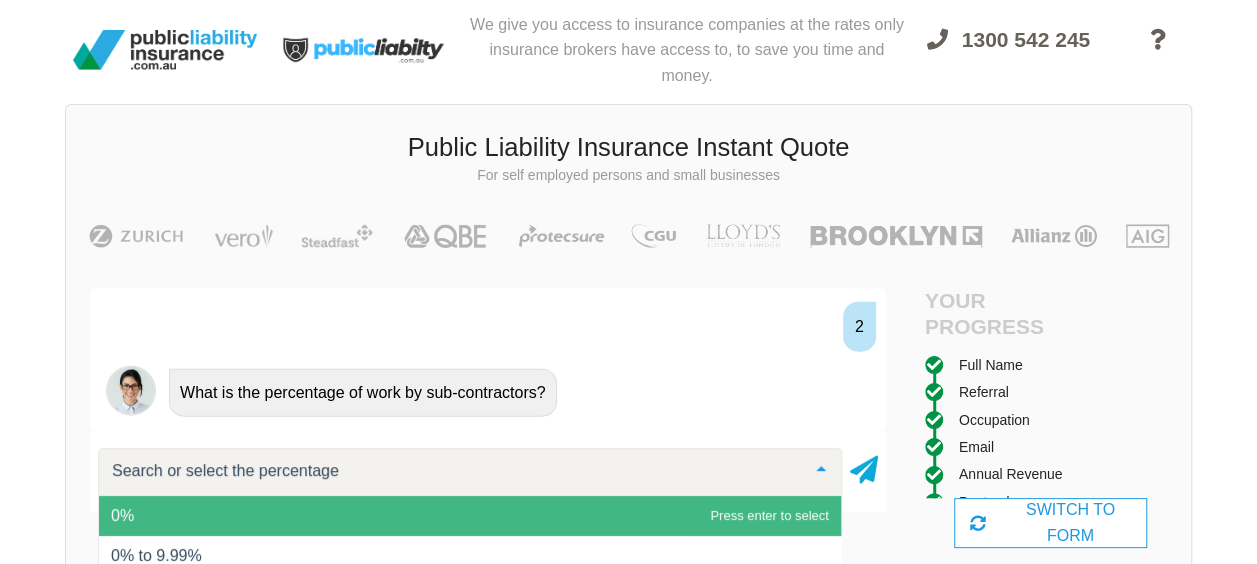 click on "0%" at bounding box center (470, 516) 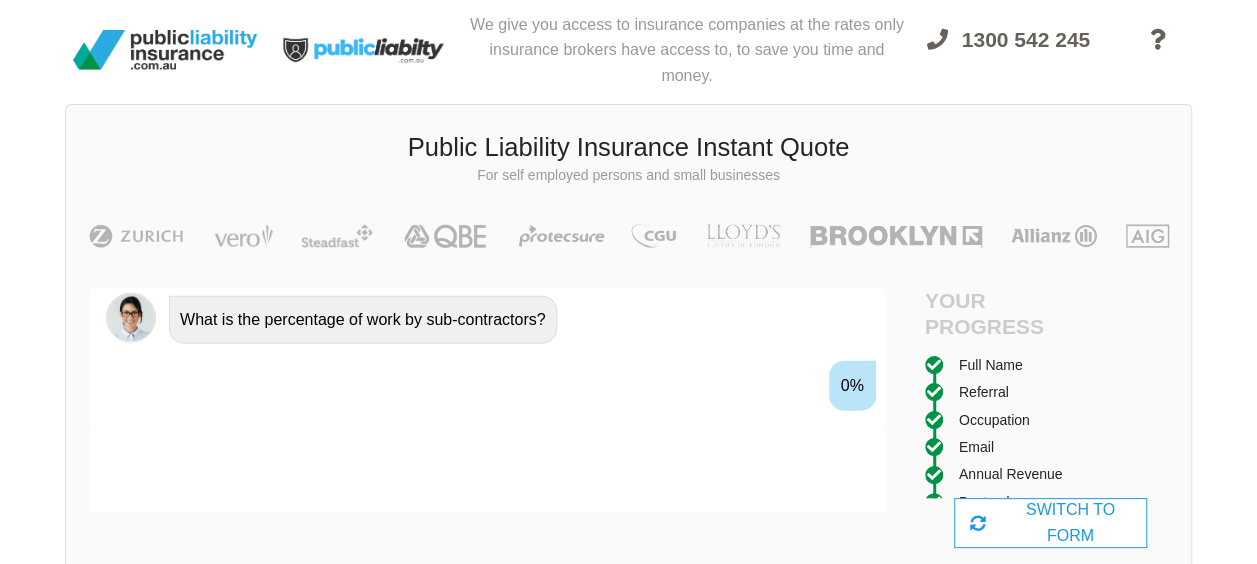 scroll, scrollTop: 2498, scrollLeft: 0, axis: vertical 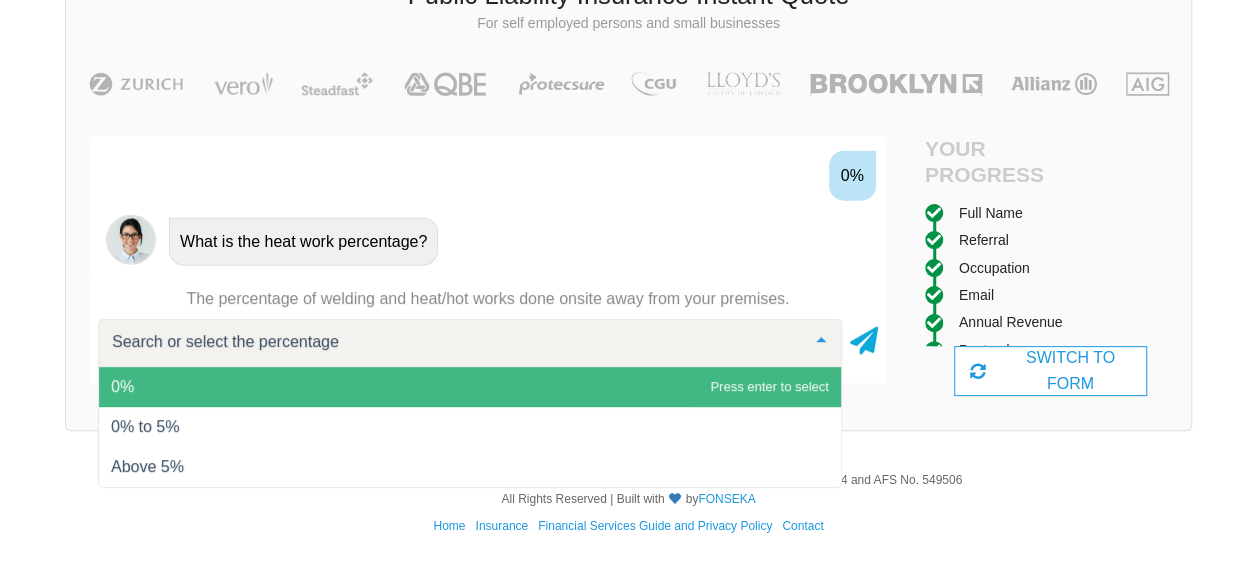 click on "0%" at bounding box center (470, 387) 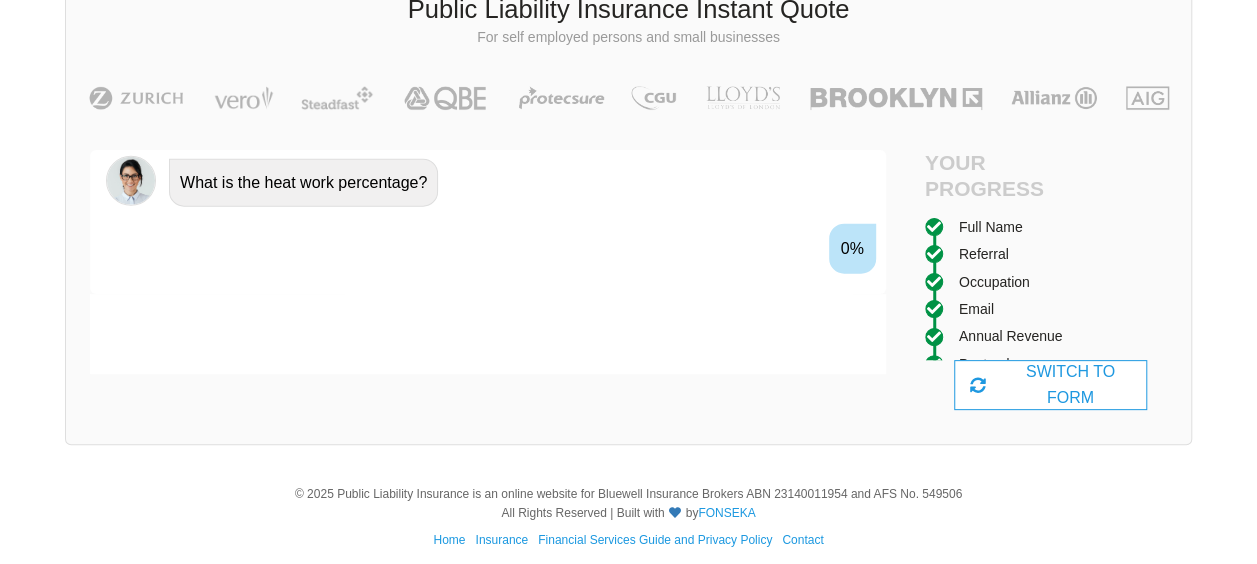 scroll, scrollTop: 2638, scrollLeft: 0, axis: vertical 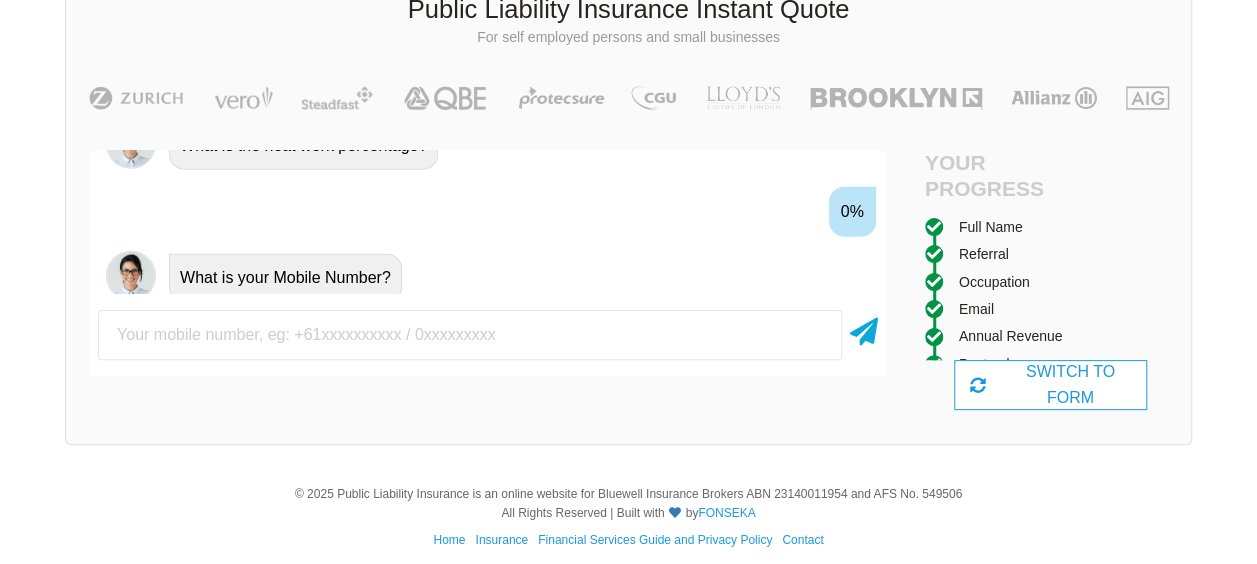 click at bounding box center (470, 335) 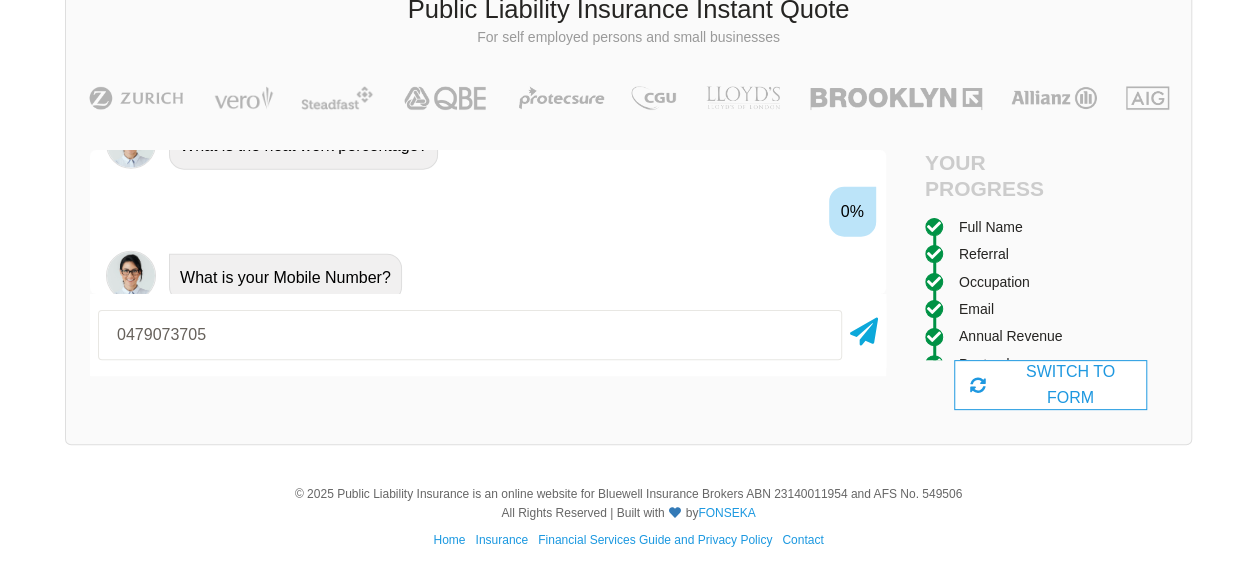 type on "0479073705" 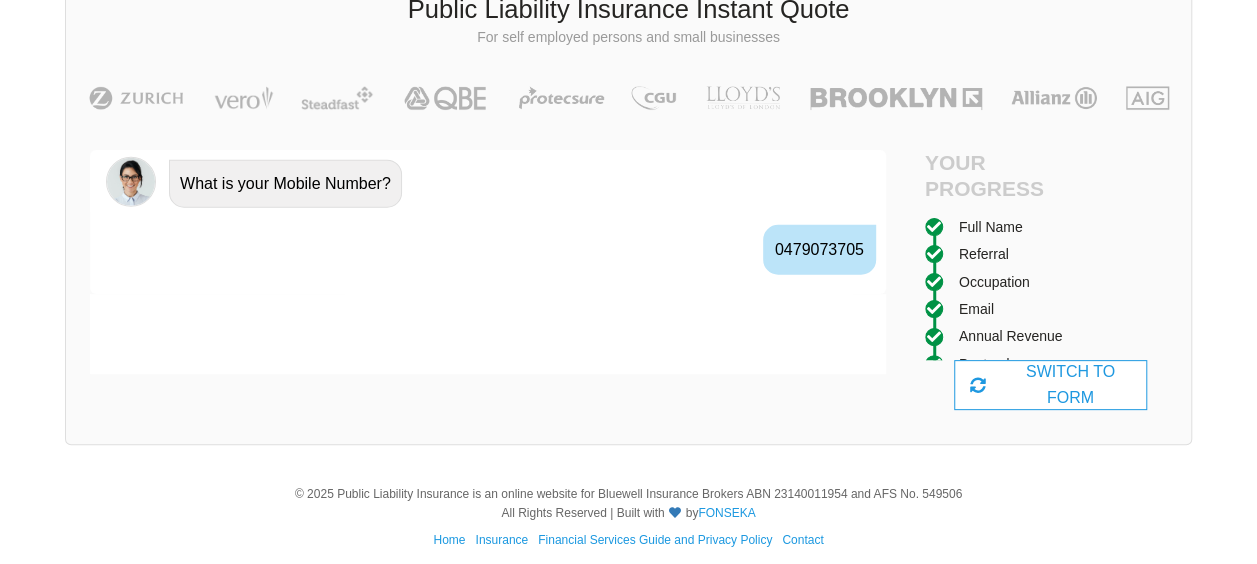 scroll, scrollTop: 2770, scrollLeft: 0, axis: vertical 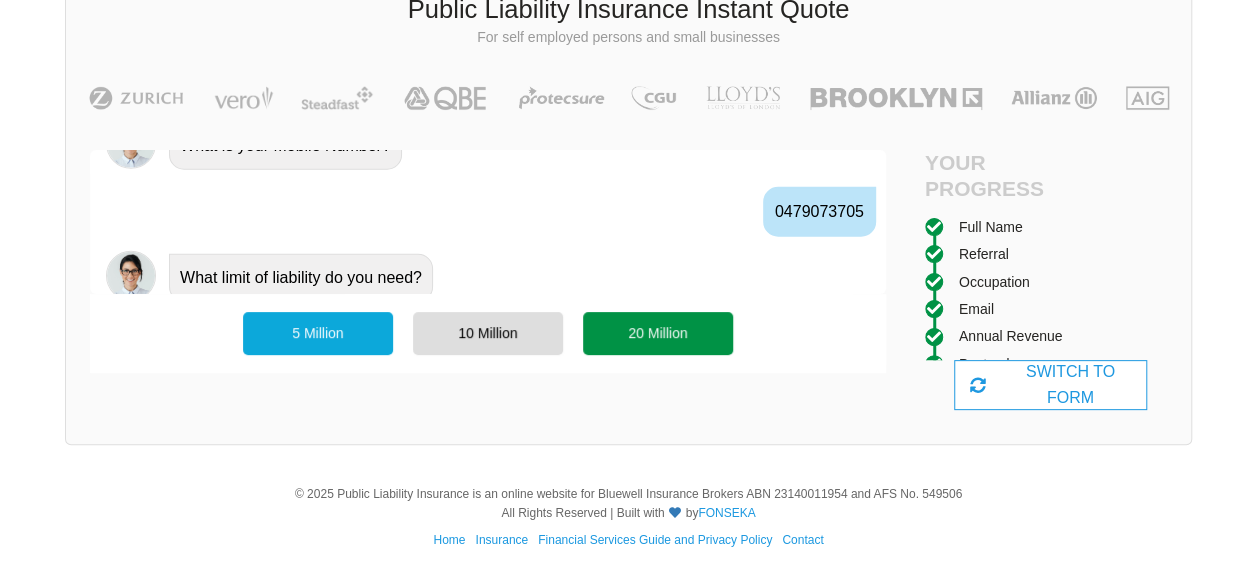 click on "20 Million" at bounding box center (658, 333) 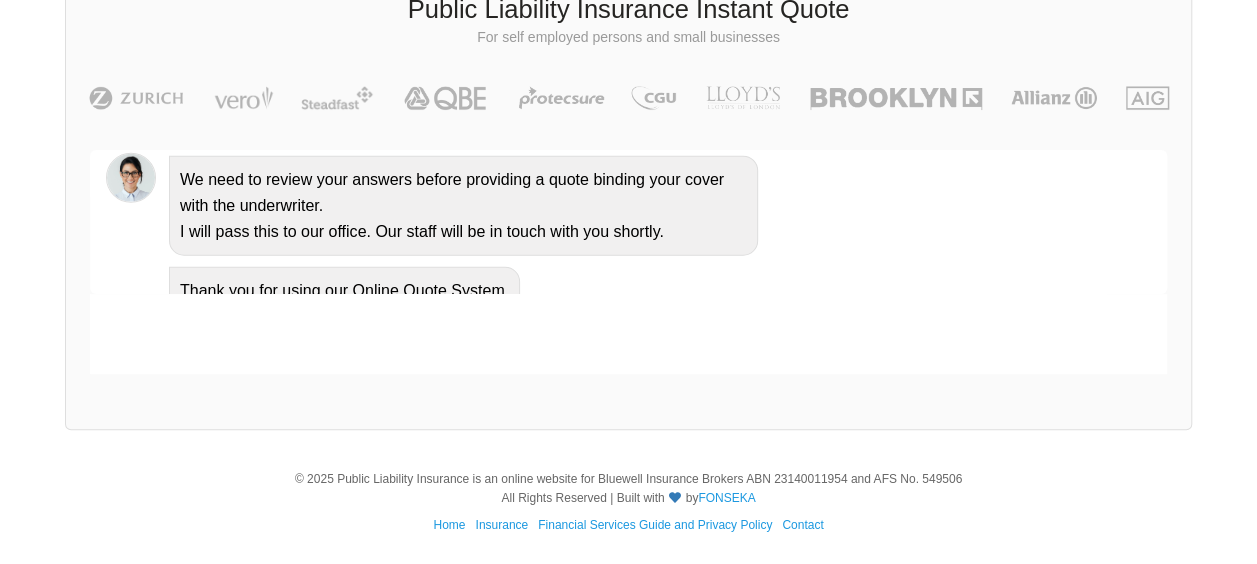 scroll, scrollTop: 2758, scrollLeft: 0, axis: vertical 